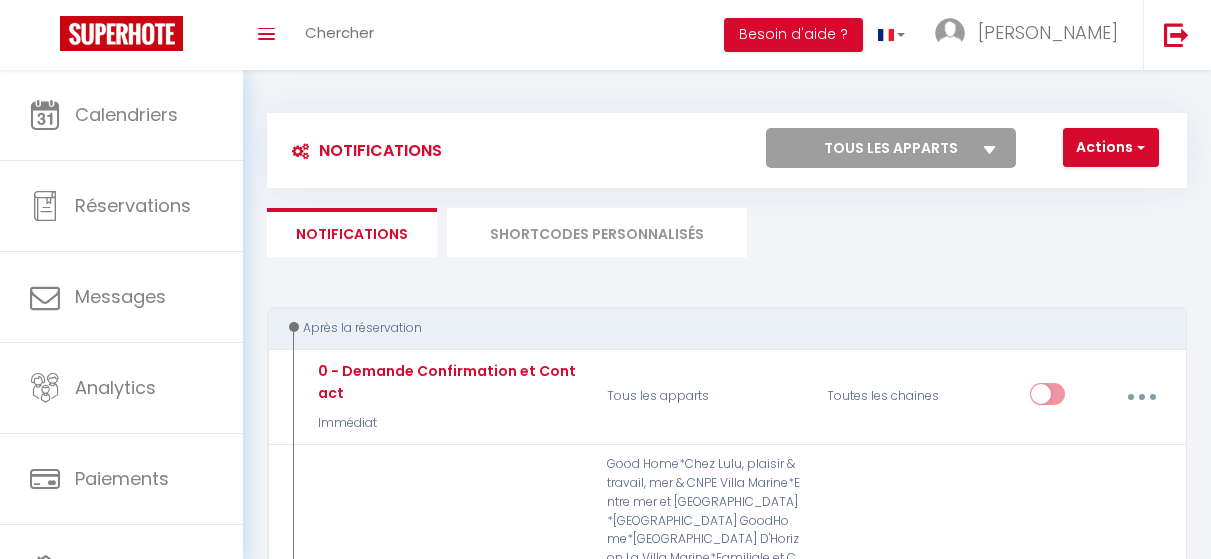 select on "2" 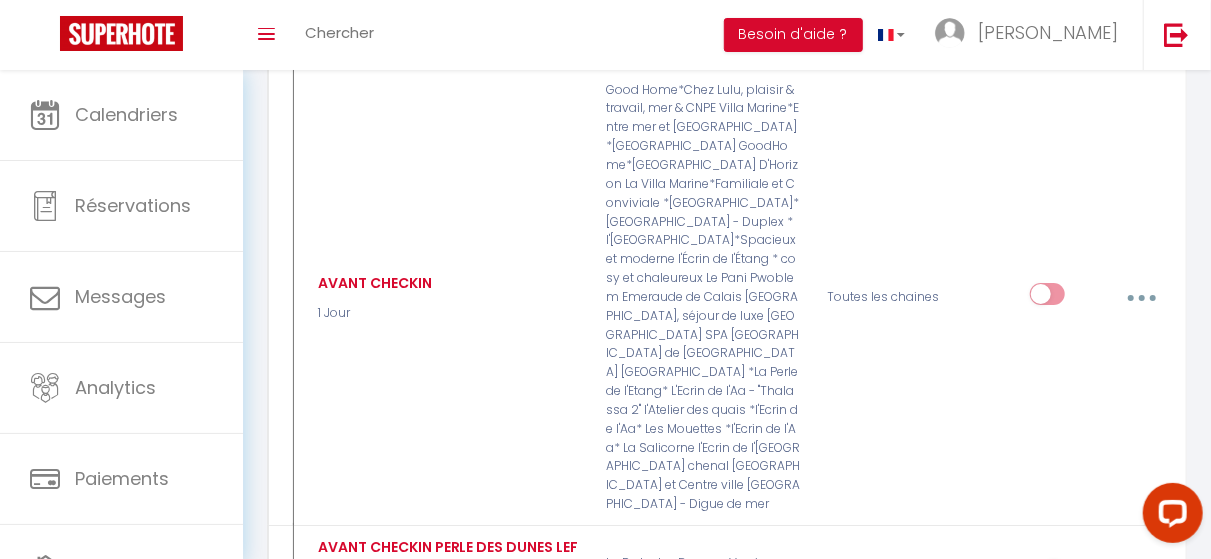 scroll, scrollTop: 108, scrollLeft: 0, axis: vertical 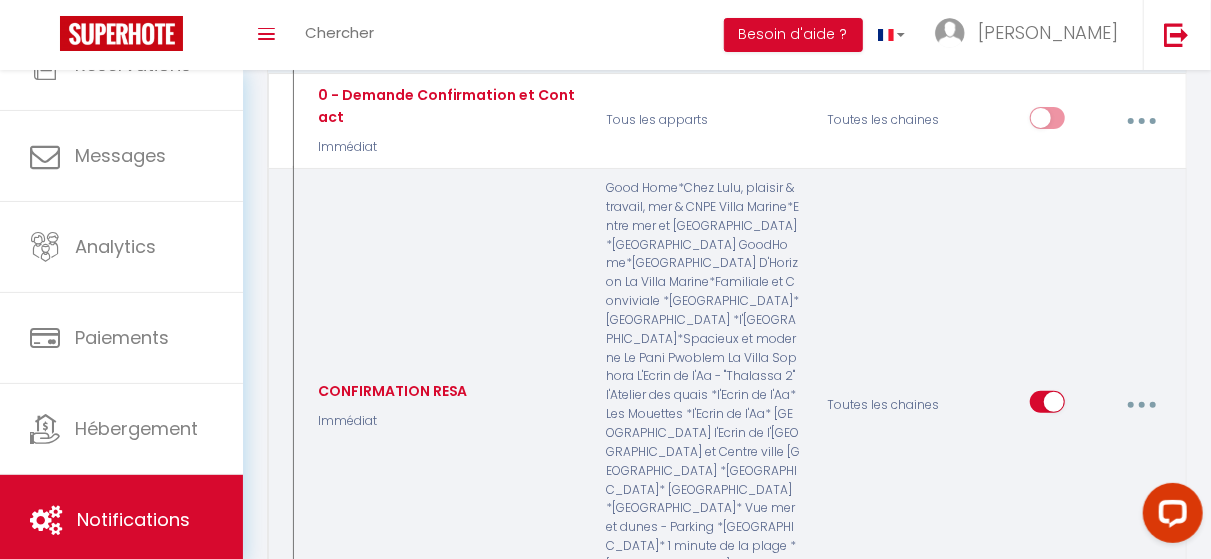 click at bounding box center [1141, 405] 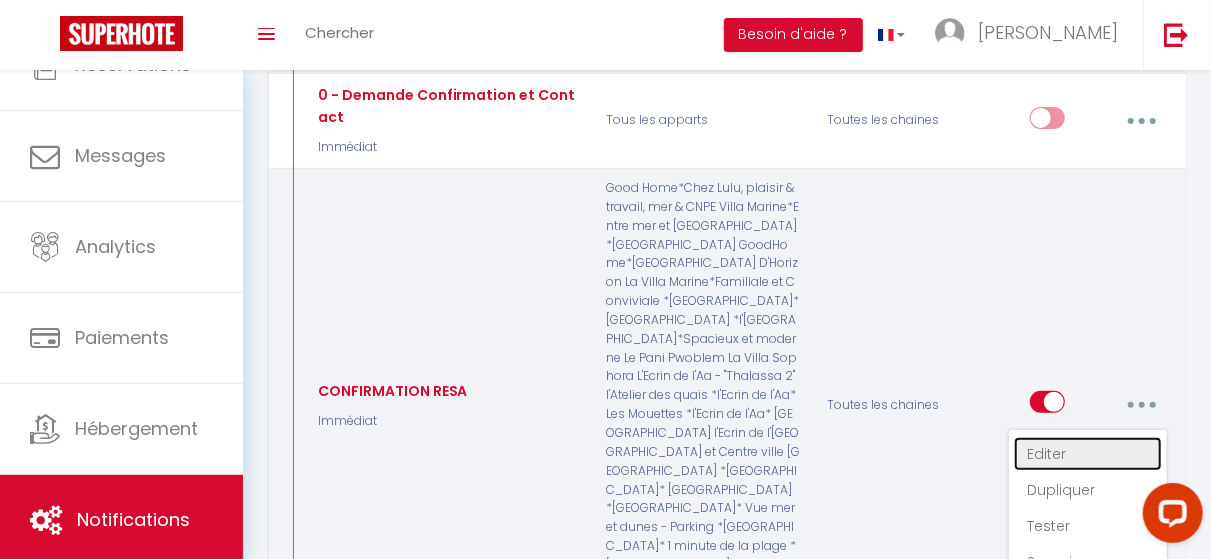 click on "Editer" at bounding box center [1088, 454] 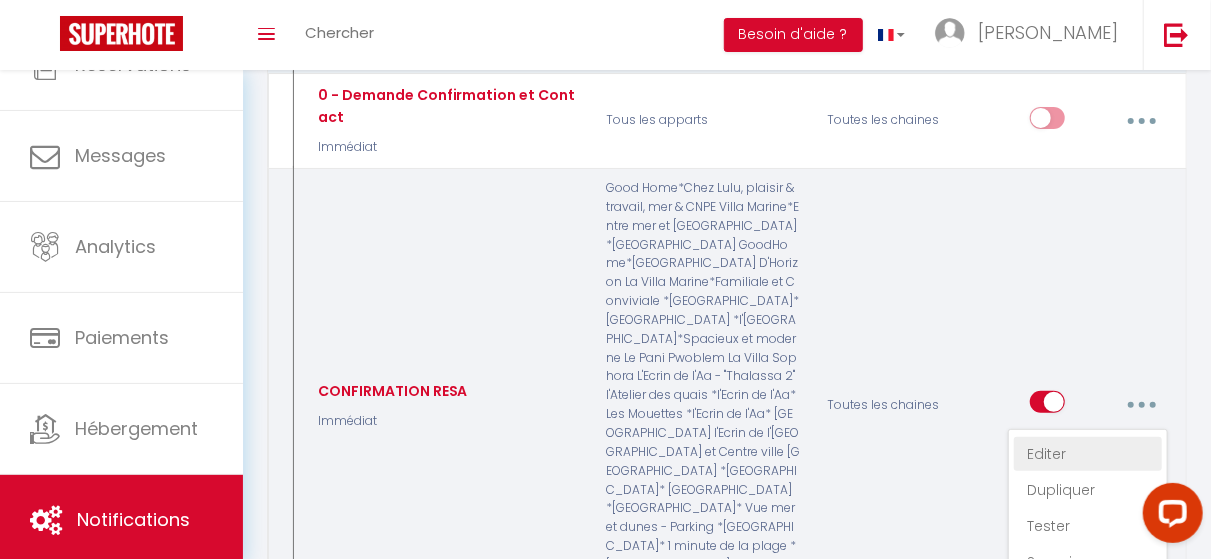 type on "CONFIRMATION RESA" 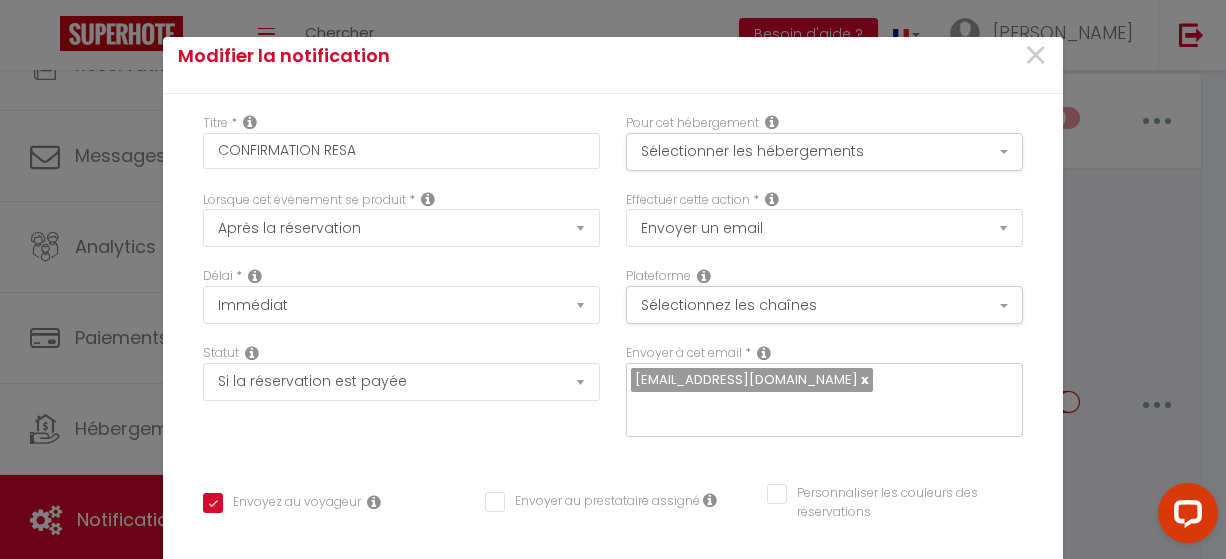 scroll, scrollTop: 0, scrollLeft: 0, axis: both 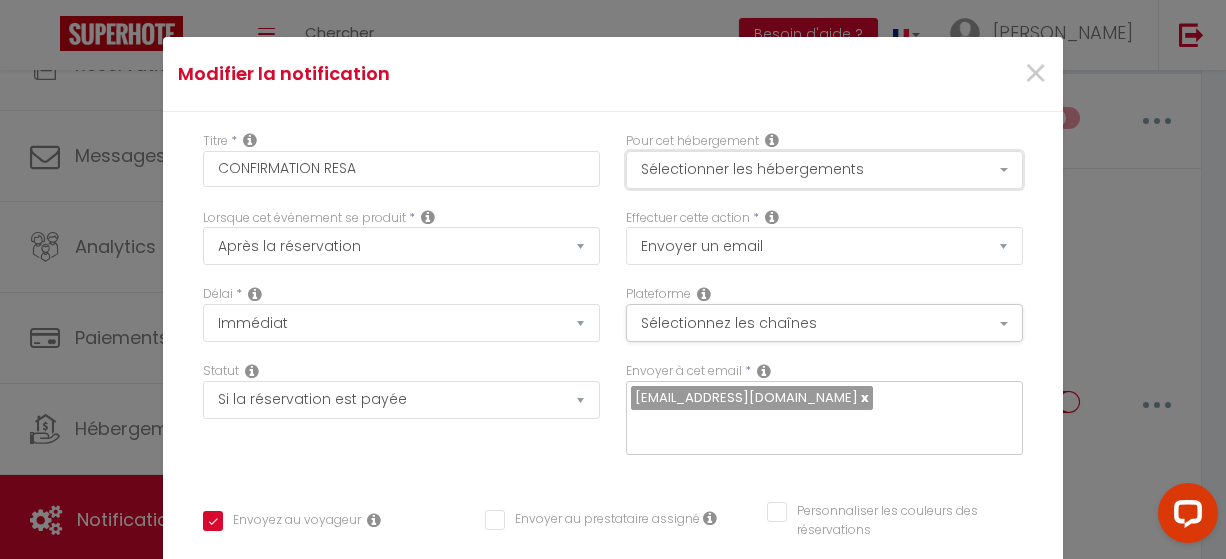 click on "Sélectionner les hébergements" at bounding box center [824, 170] 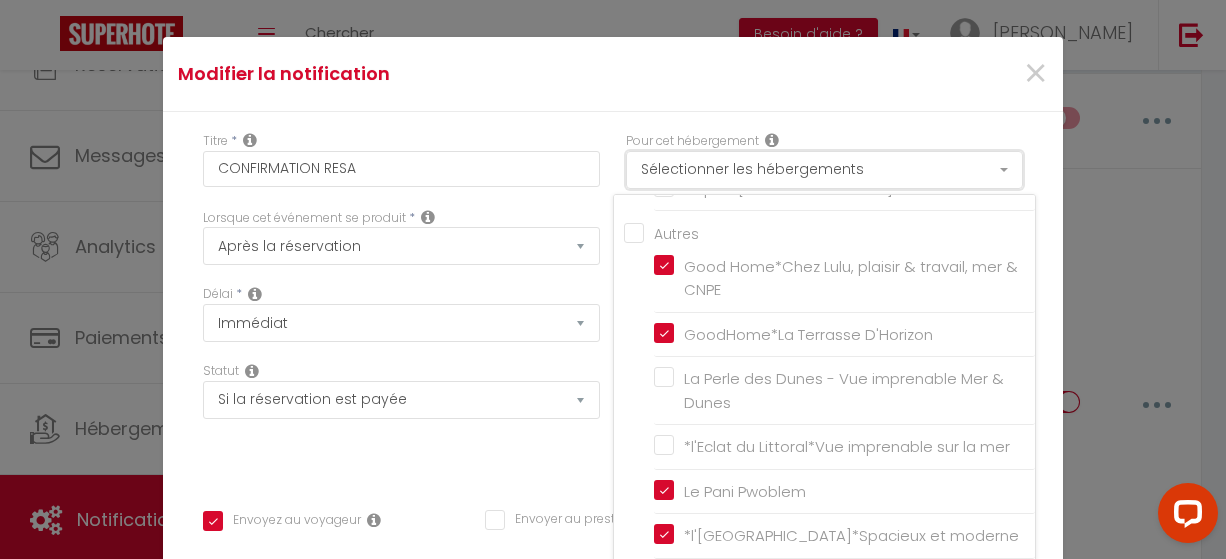 scroll, scrollTop: 2466, scrollLeft: 0, axis: vertical 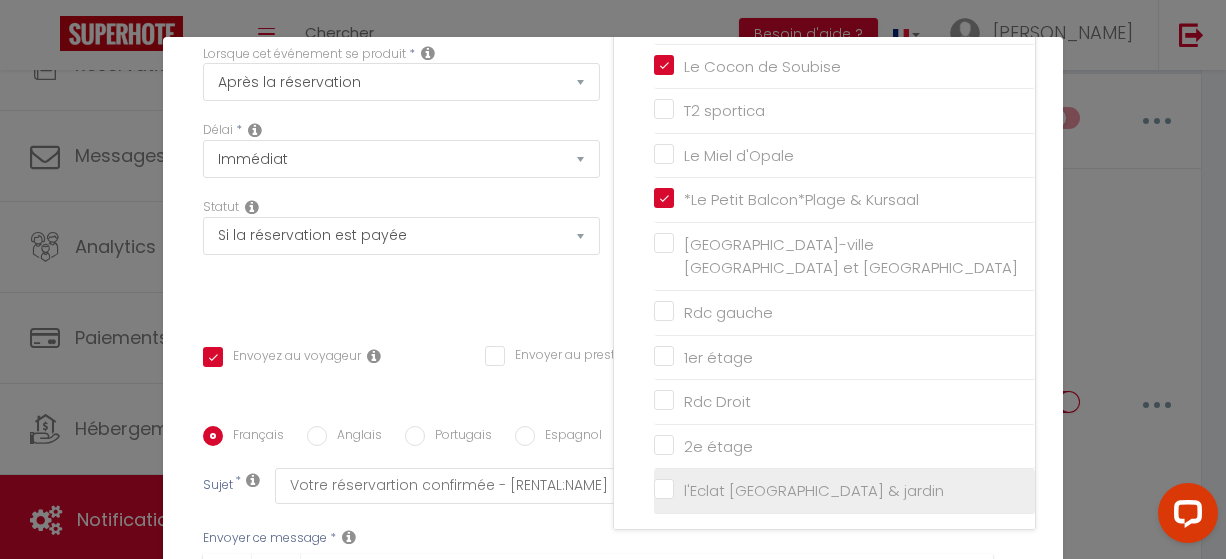 click on "l'Eclat [GEOGRAPHIC_DATA] & jardin" at bounding box center (844, 491) 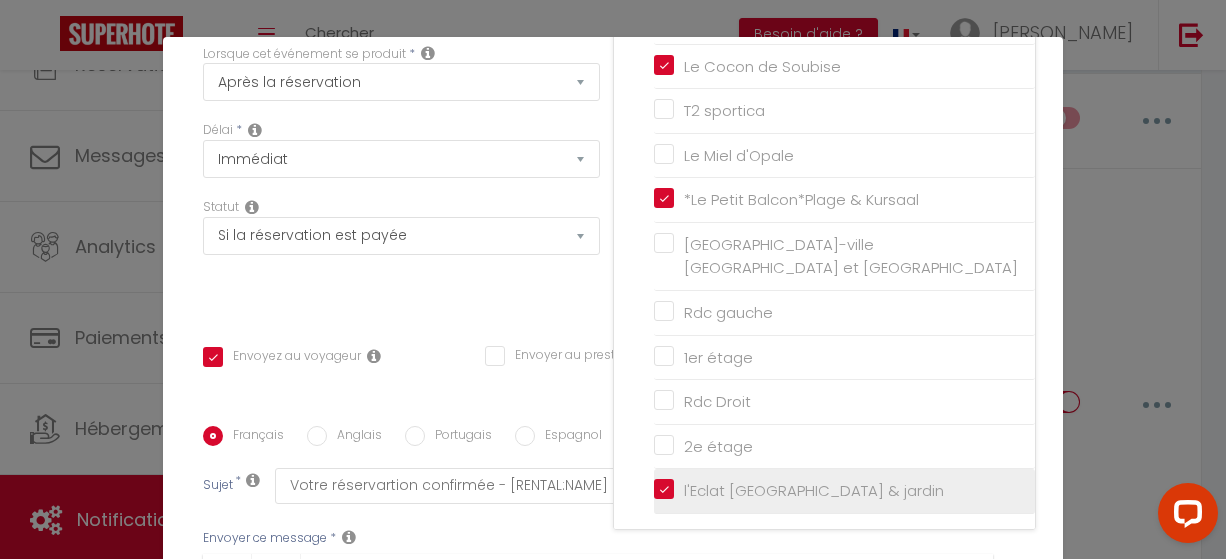 checkbox on "false" 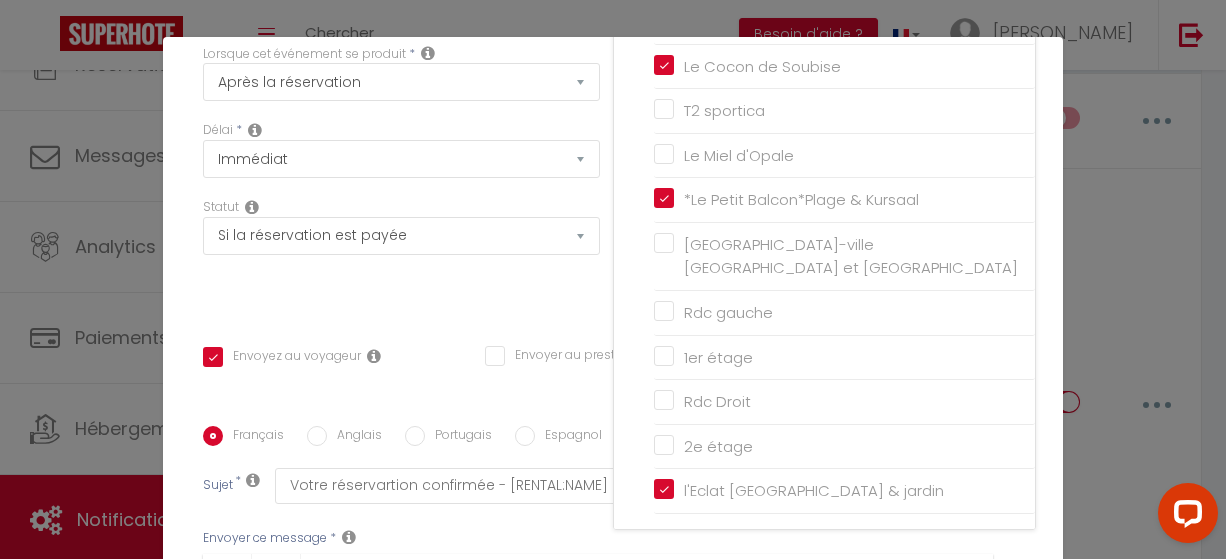 click on "Statut     Aucun   Si la réservation est payée   Si réservation non payée   Si la caution a été prise   Si caution non payée" at bounding box center [401, 254] 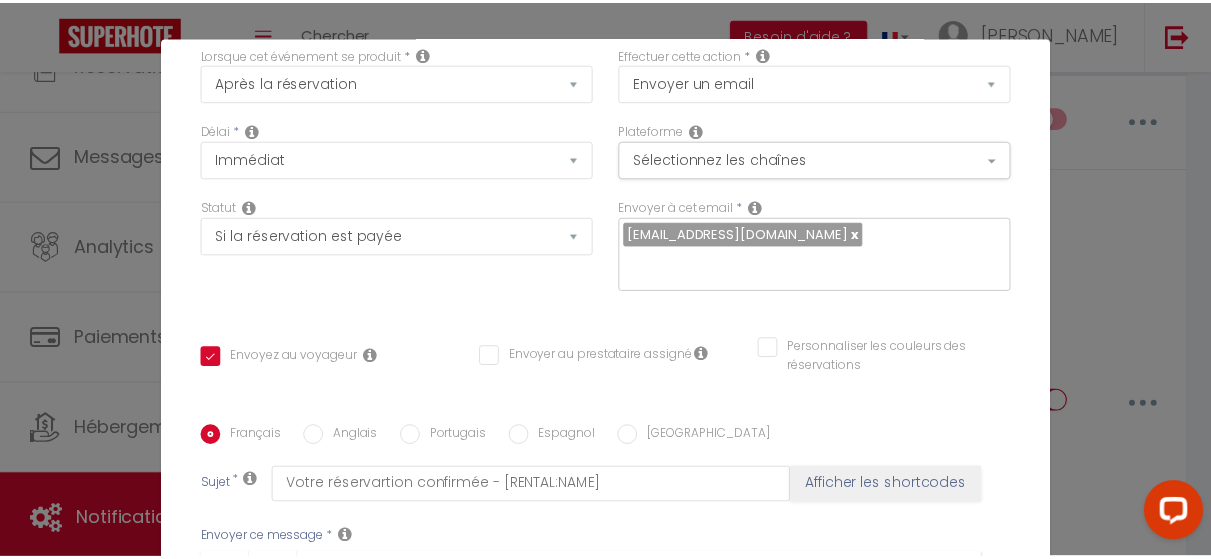 scroll, scrollTop: 530, scrollLeft: 0, axis: vertical 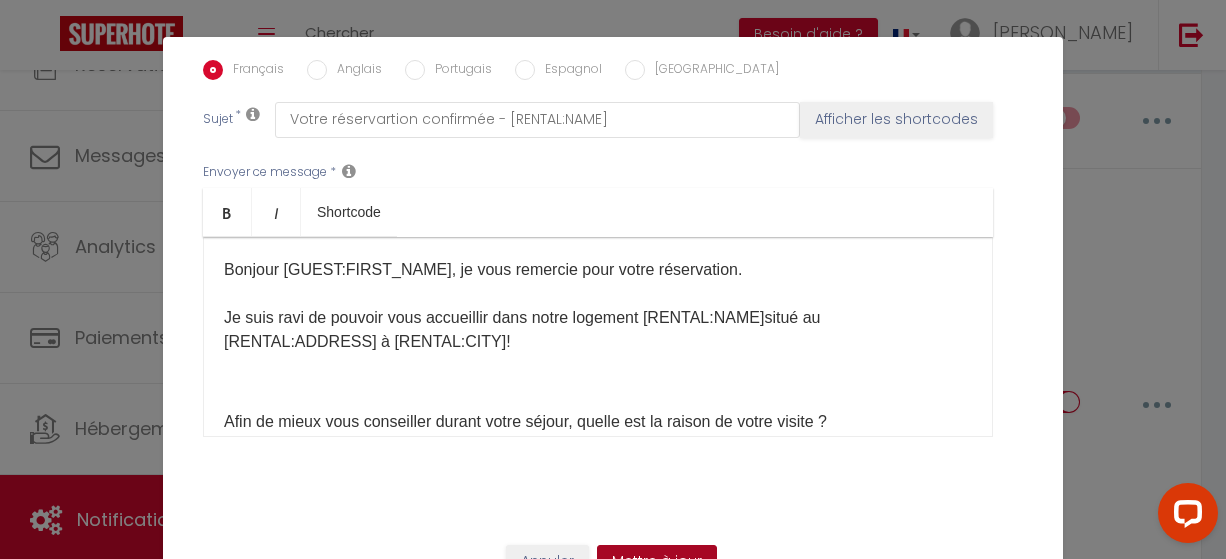 click on "Mettre à jour" at bounding box center (657, 562) 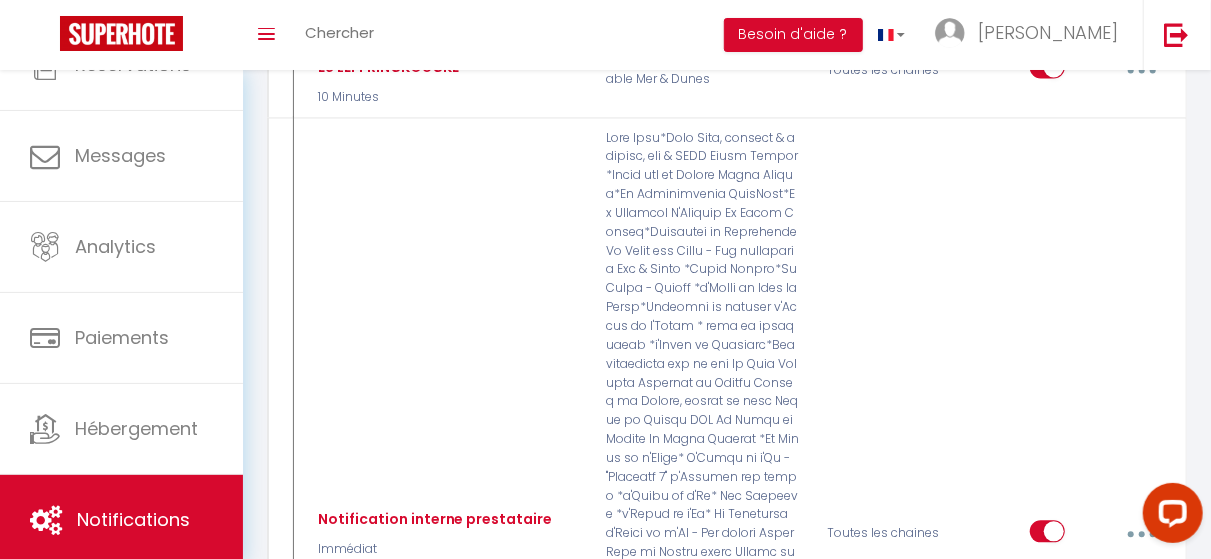 scroll, scrollTop: 1811, scrollLeft: 0, axis: vertical 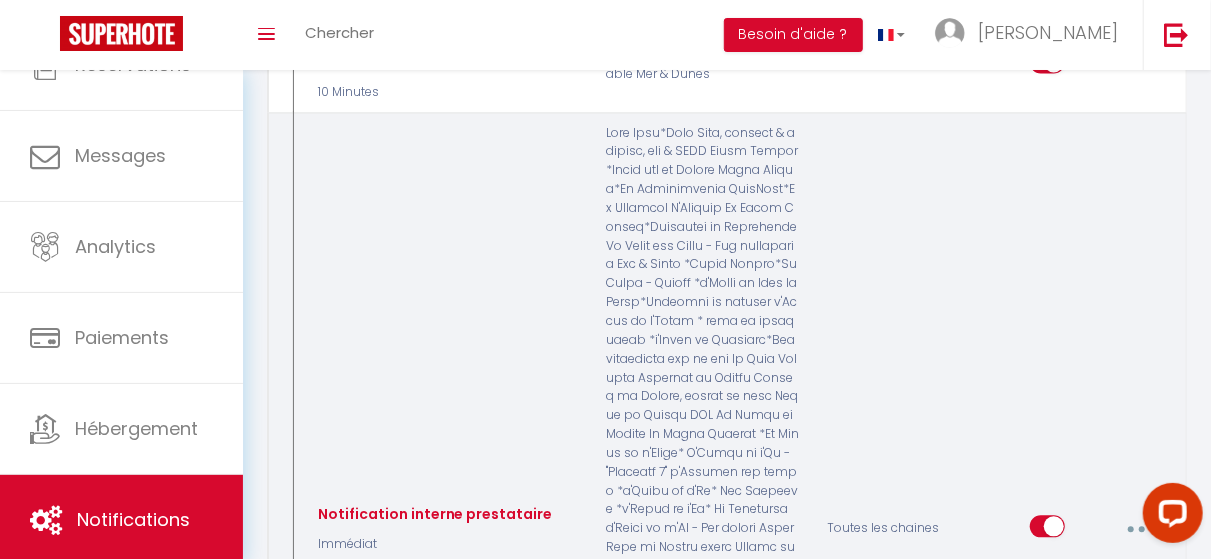 click at bounding box center (1141, 530) 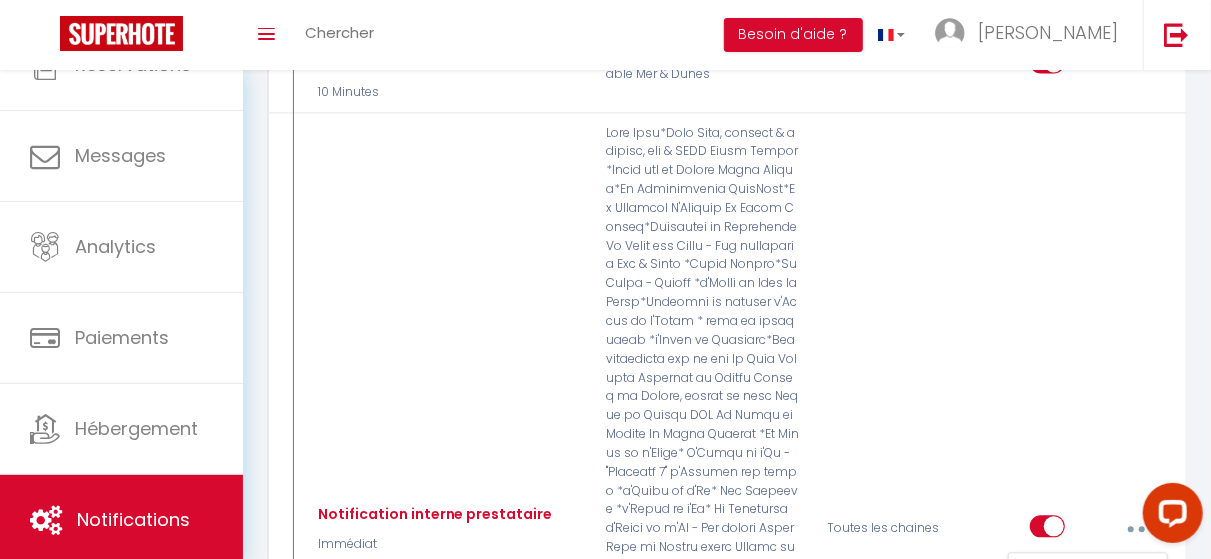 click on "Notifications
Actions
Nouvelle Notification    Exporter    Importer    Tous les apparts    Good Home*Chez Lulu, plaisir & travail, mer & CNPE 𝐄𝐬𝐜𝐚𝐩𝐞 𝐙𝐞𝐧*Villa tropicale & Spa privatif 𝐄𝐬𝐜𝐚𝐩𝐞 𝐙𝐞𝐧*Suite & Spa privatif Villa Marine*Entre mer et [GEOGRAPHIC_DATA]*[GEOGRAPHIC_DATA] [GEOGRAPHIC_DATA]*Familiale et Conviviale GoodHome*La Terrasse D'Horizon La Perle des Dunes - Vue imprenable Mer & Dunes *Villa & Spa*Votre Oasis Tropicale *Villa Marine*La Vigie - Duplex *l'Eclat du Littoral*Vue imprenable sur la mer Le Pani Pwoblem l'Écrin de l'Étang * cosy et chaleureux *l'Oasis du [GEOGRAPHIC_DATA]*Spacieux et moderne [GEOGRAPHIC_DATA] [GEOGRAPHIC_DATA] SPA [GEOGRAPHIC_DATA] de [GEOGRAPHIC_DATA] [GEOGRAPHIC_DATA] *l'Ecrin de l'Aa* Les Mouettes *l'Ecrin de l'Aa* La Salicorne [GEOGRAPHIC_DATA], séjour de luxe *La Perle de l'Etang* L'Ecrin de l'Aa - "Thalassa 2" l'Atelier des quais l'Ecrin de l'Aa - Vue chenal" at bounding box center (727, 5061) 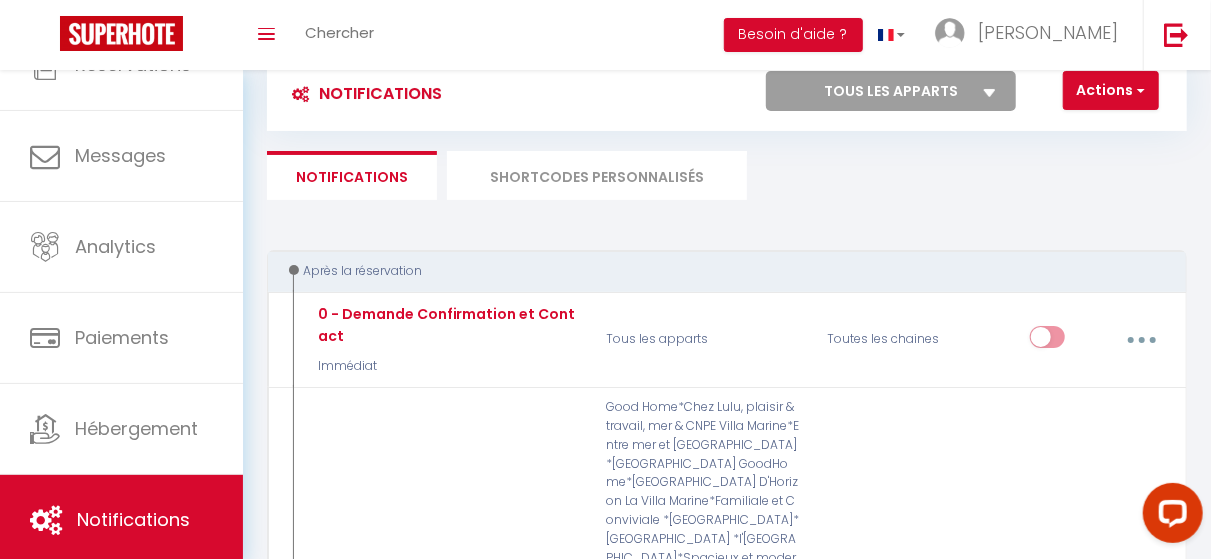 scroll, scrollTop: 0, scrollLeft: 0, axis: both 